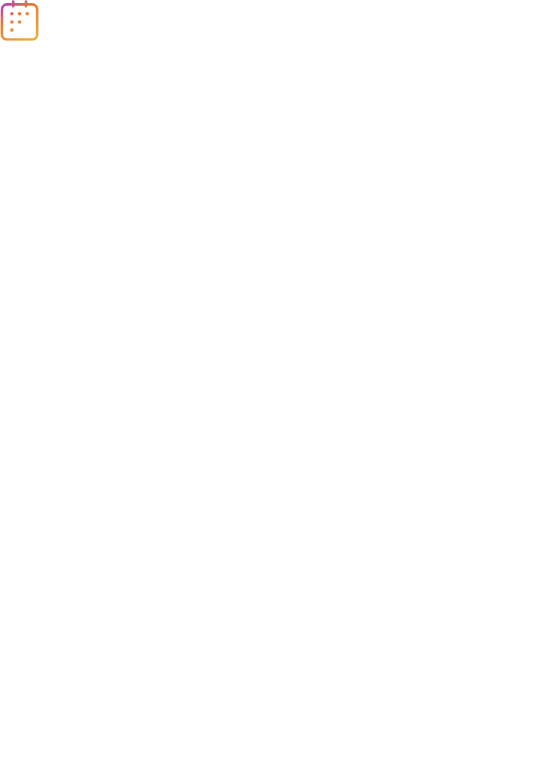 scroll, scrollTop: 0, scrollLeft: 0, axis: both 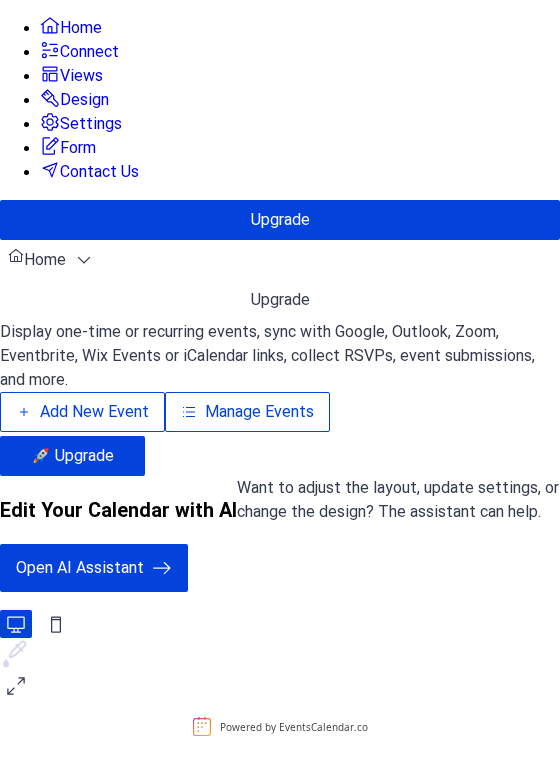 click on "Connect" at bounding box center (47, 85) 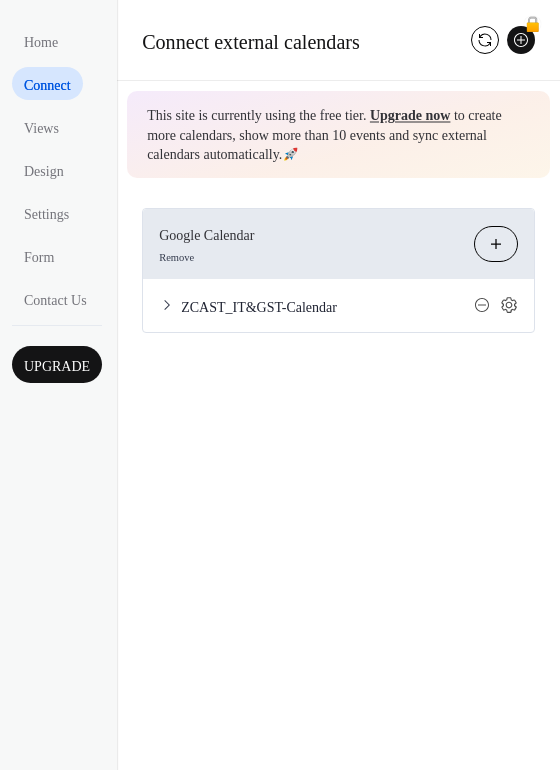 click 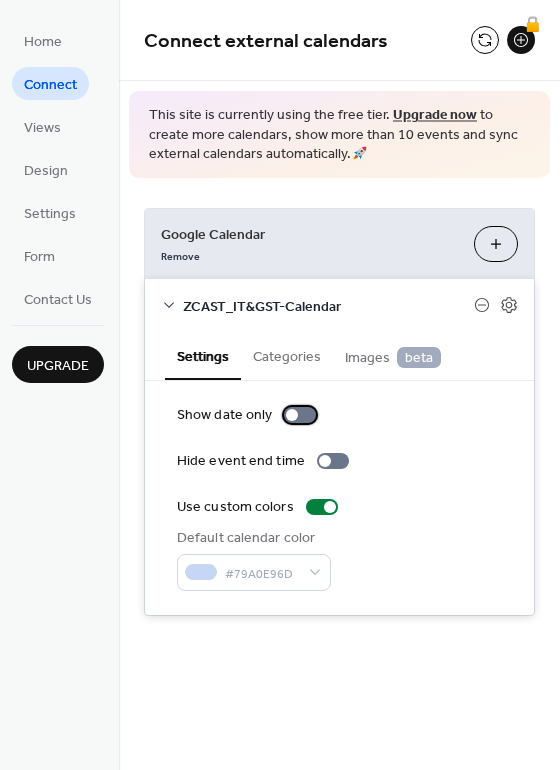 click at bounding box center [300, 415] 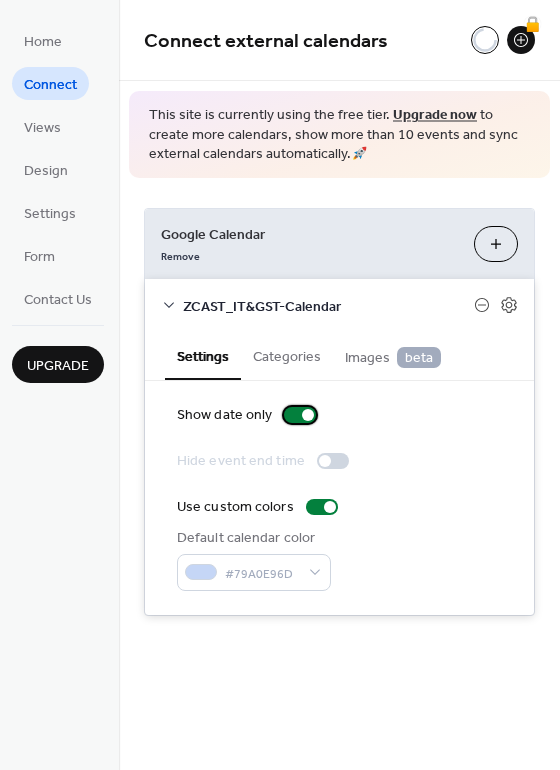 click at bounding box center (300, 415) 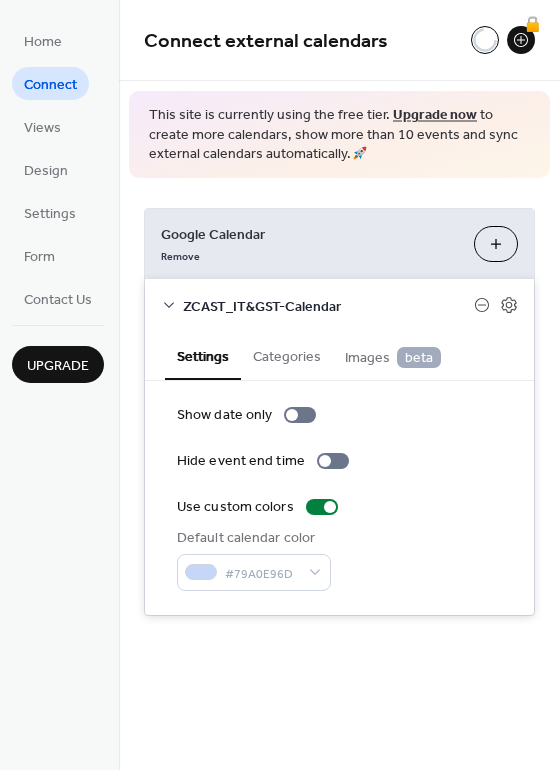 click on "Categories" at bounding box center [287, 355] 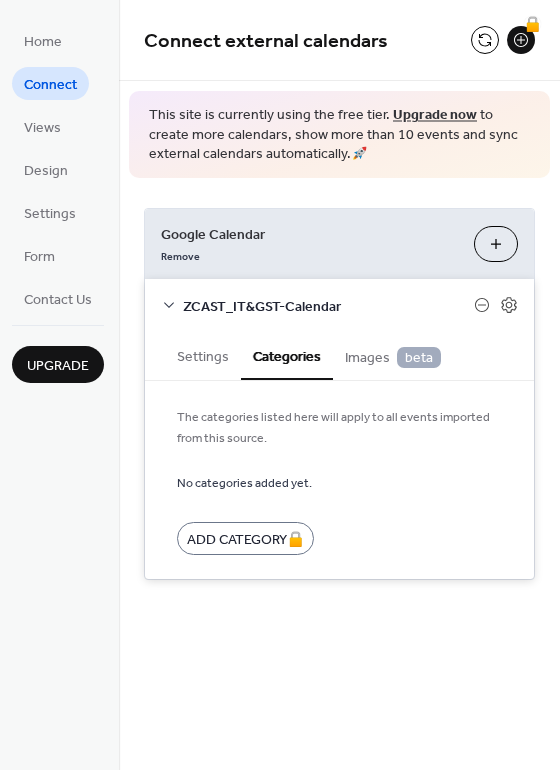 click on "Settings" at bounding box center (203, 355) 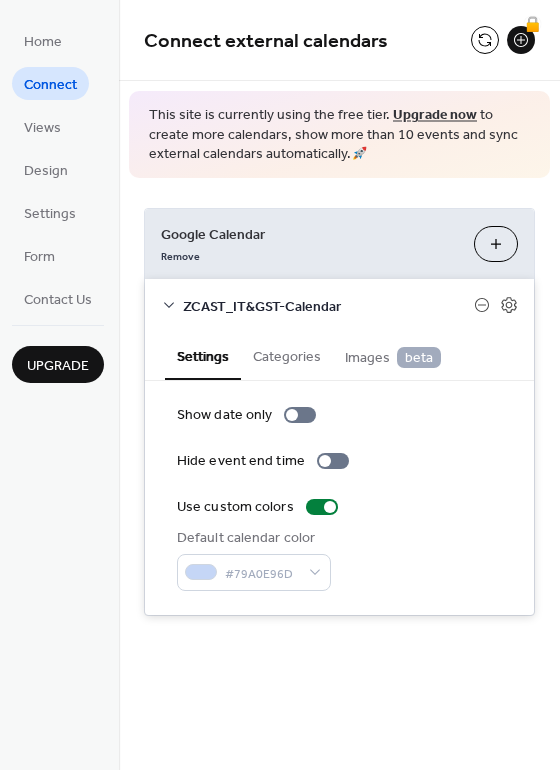 click 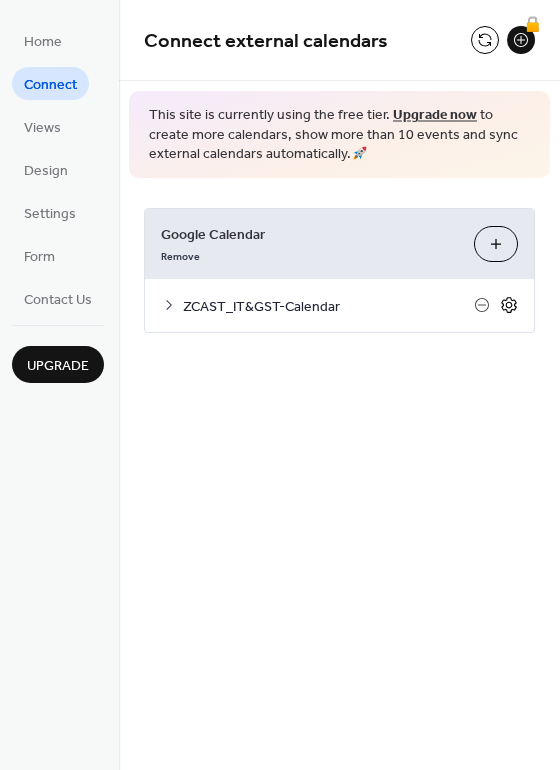 click 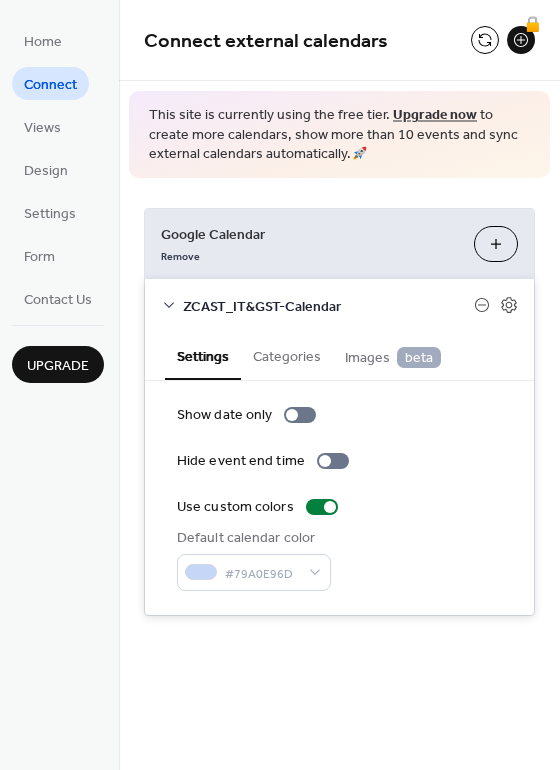 click 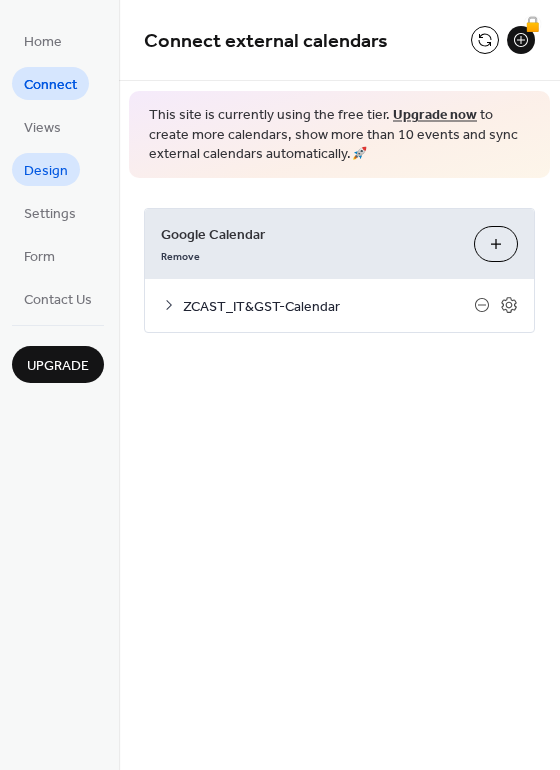 click on "Design" at bounding box center (46, 171) 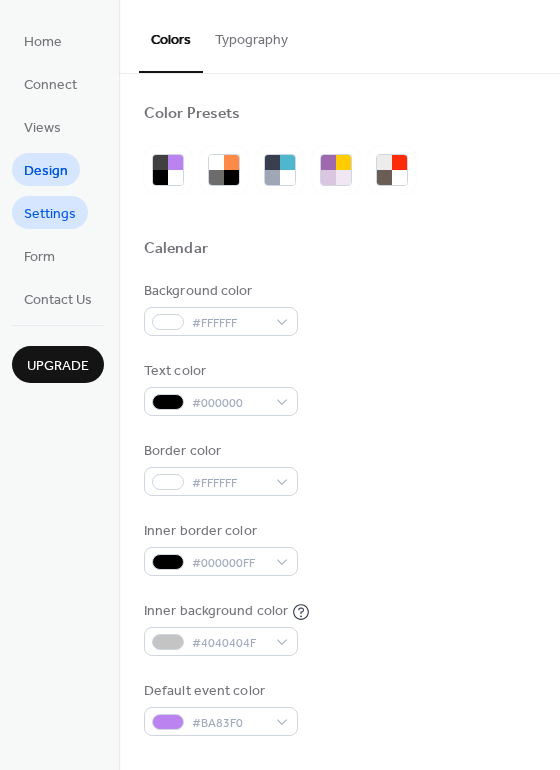 click on "Settings" at bounding box center (50, 214) 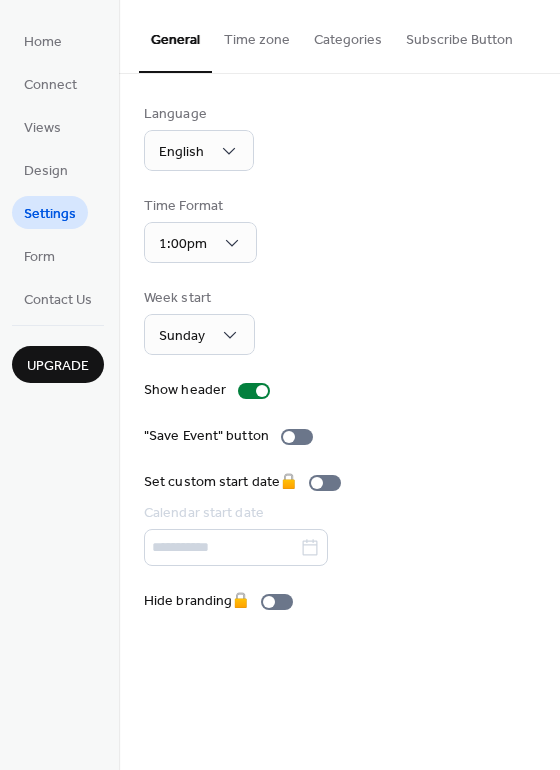 click on "Home Connect Views Design Settings Form Contact Us" at bounding box center (58, 169) 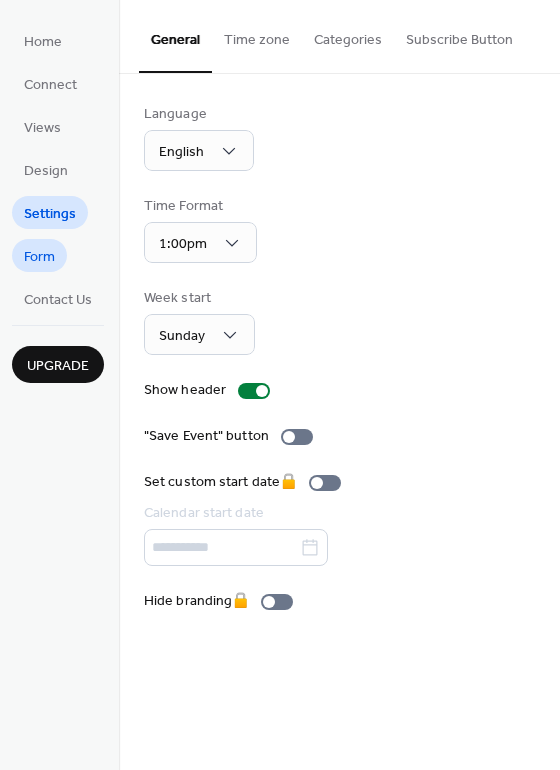 click on "Form" at bounding box center [39, 255] 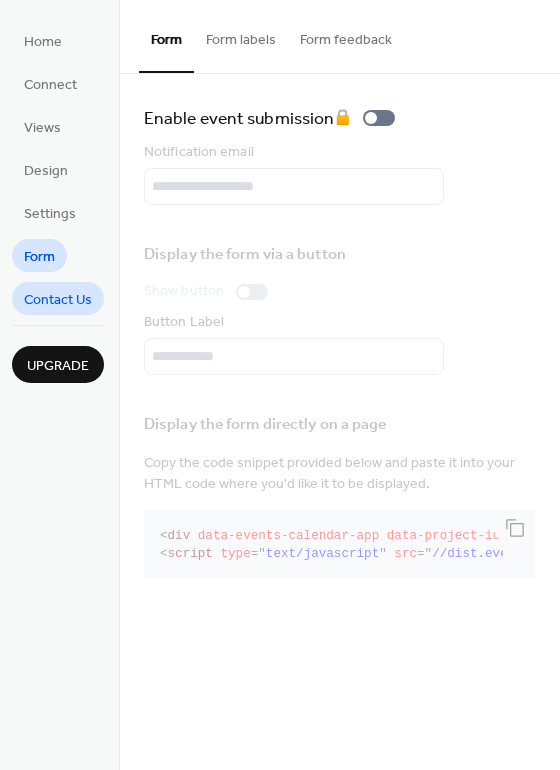 click on "Contact Us" at bounding box center (58, 300) 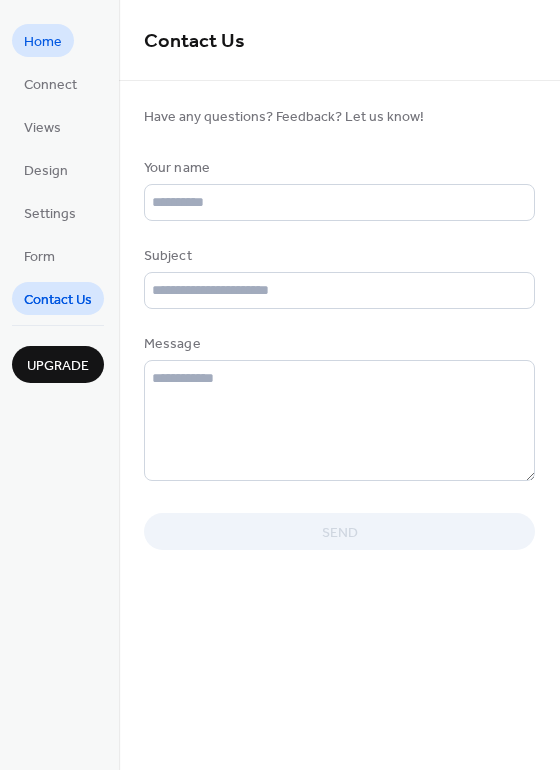click on "Home" at bounding box center [43, 40] 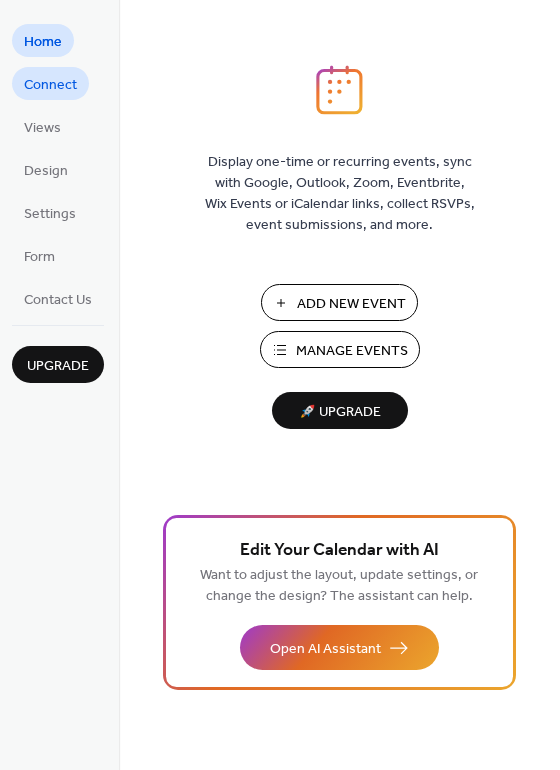 click on "Connect" at bounding box center [50, 85] 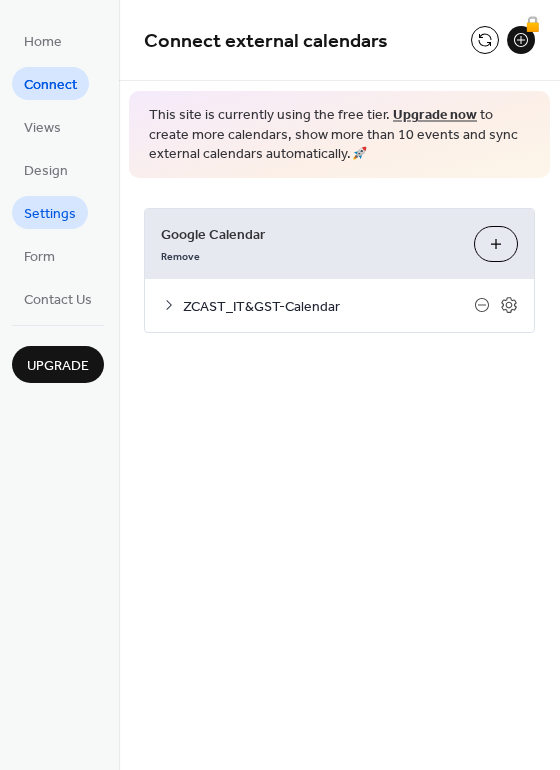 click on "Settings" at bounding box center [50, 214] 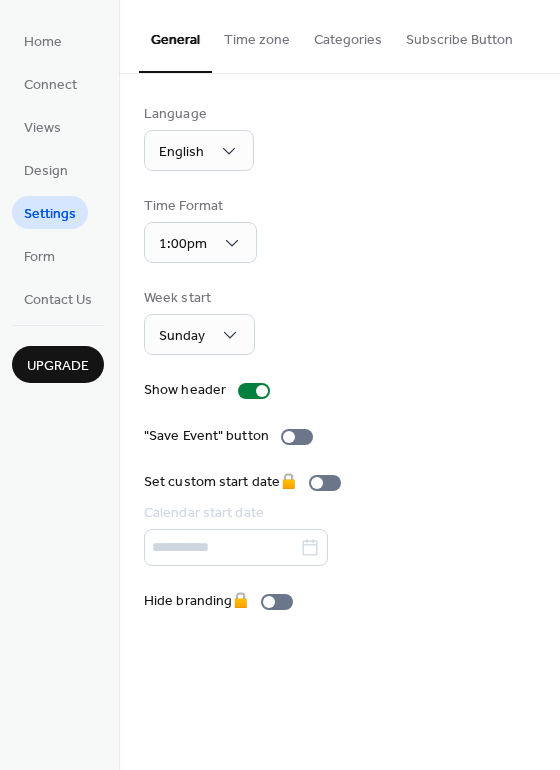 click on "Home Connect Views Design Settings Form Contact Us" at bounding box center (58, 169) 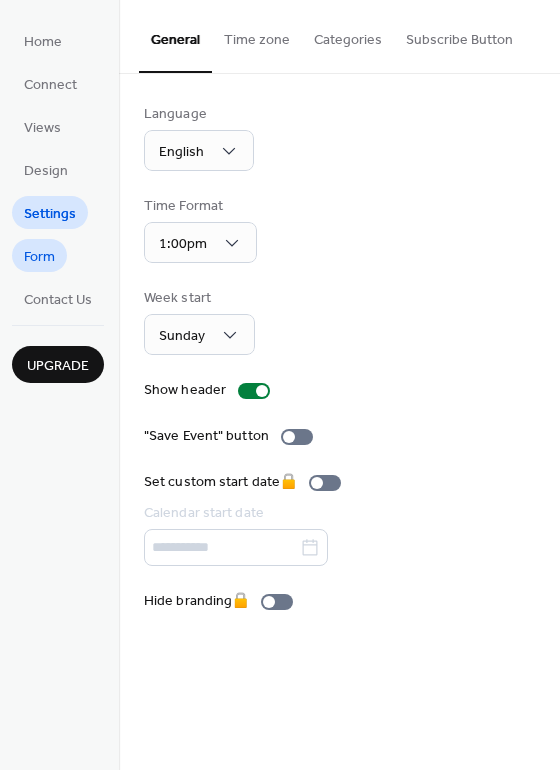 click on "Form" at bounding box center (39, 255) 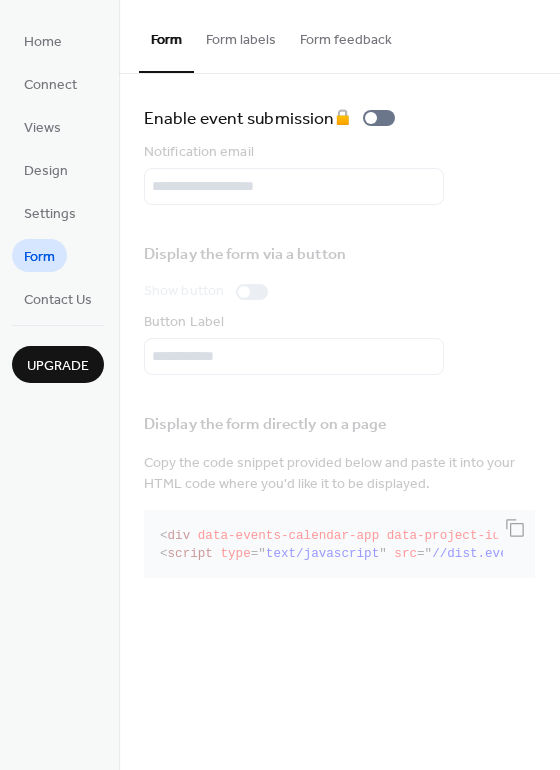 click on "Home Connect Views Design Settings Form Contact Us Upgrade" at bounding box center (59, 385) 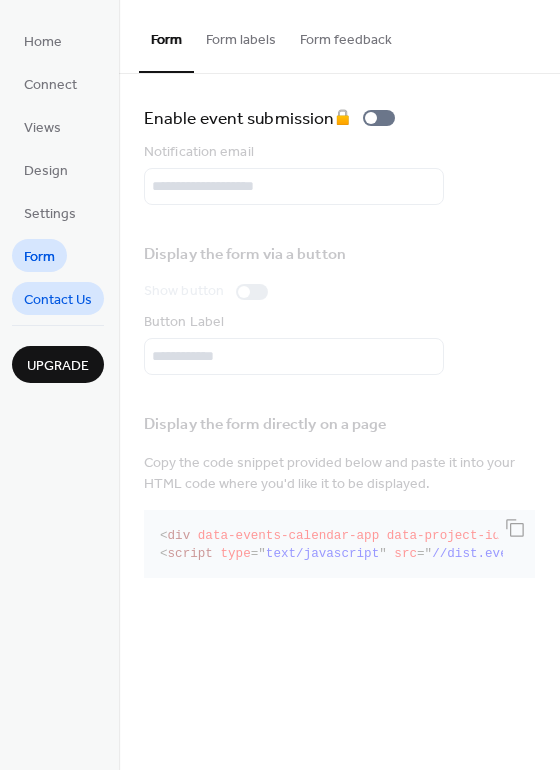 click on "Contact Us" at bounding box center (58, 300) 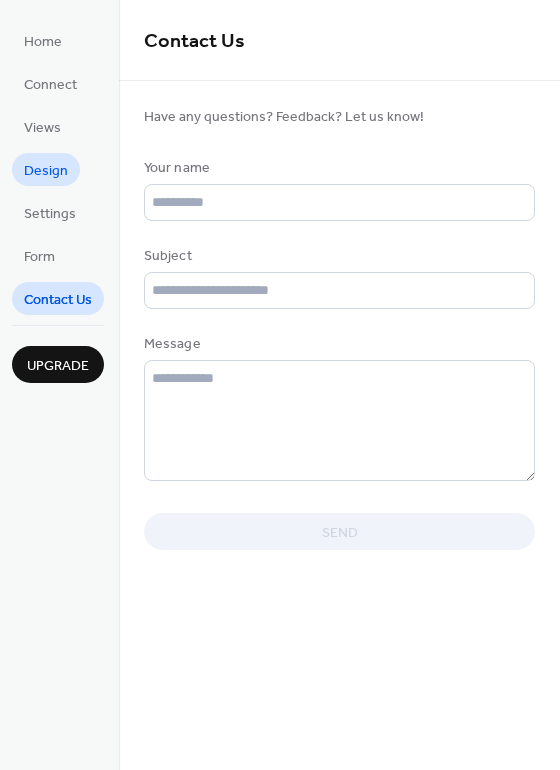 click on "Design" at bounding box center [46, 171] 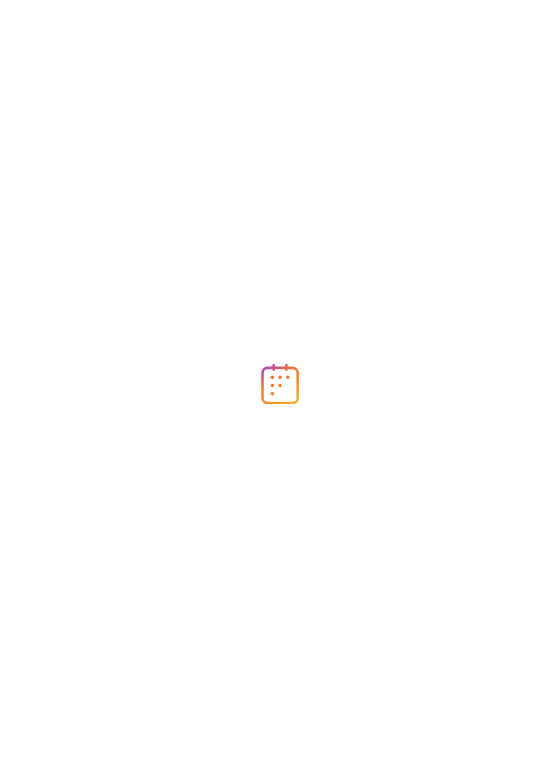 scroll, scrollTop: 0, scrollLeft: 0, axis: both 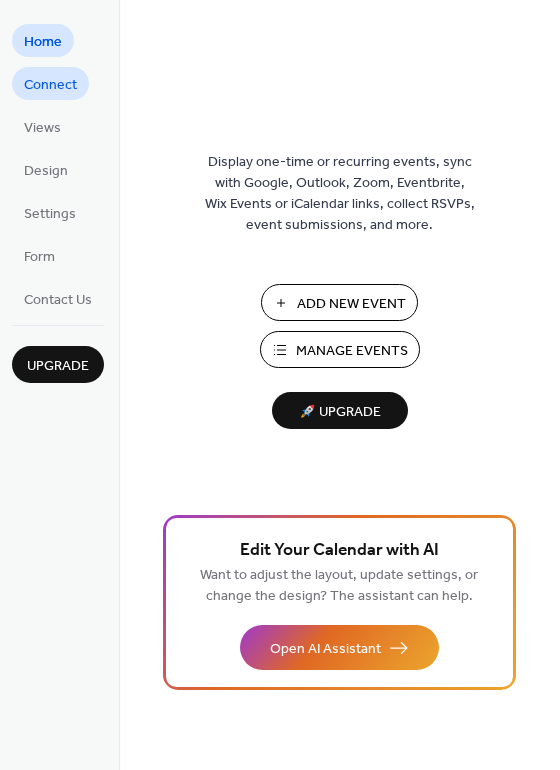 click on "Connect" at bounding box center [50, 85] 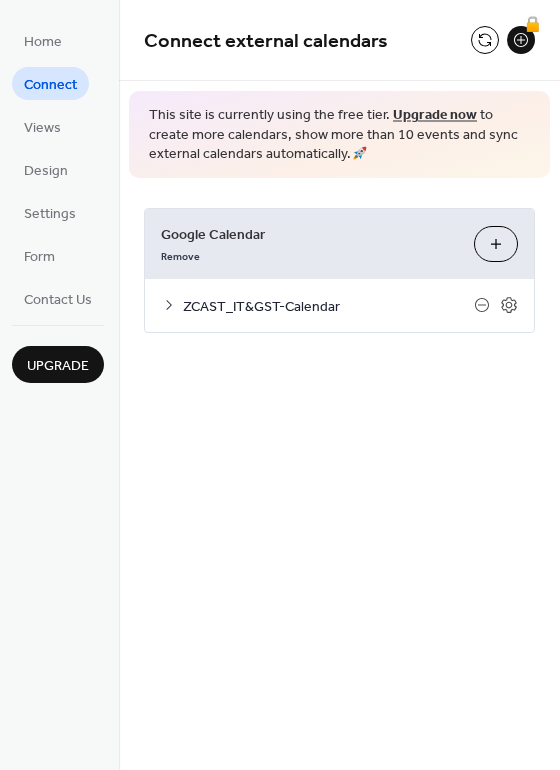 click 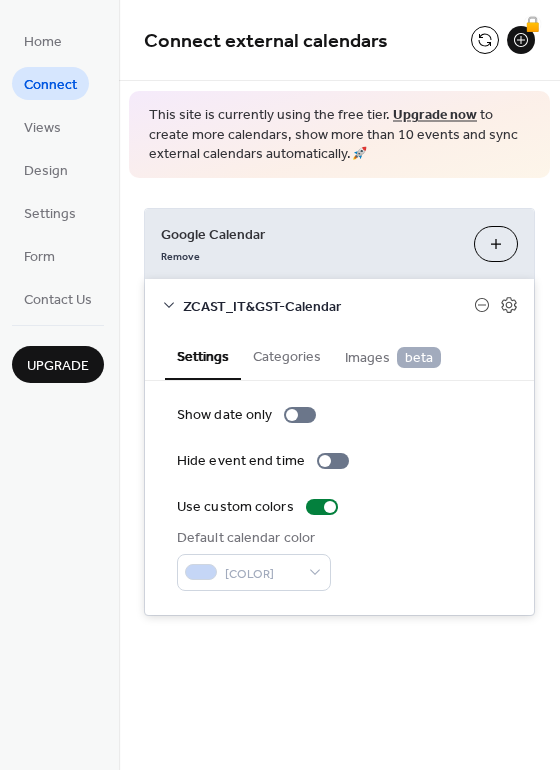 click on "Show date only Hide event end time Use custom colors Default calendar color [COLOR]" at bounding box center (339, 498) 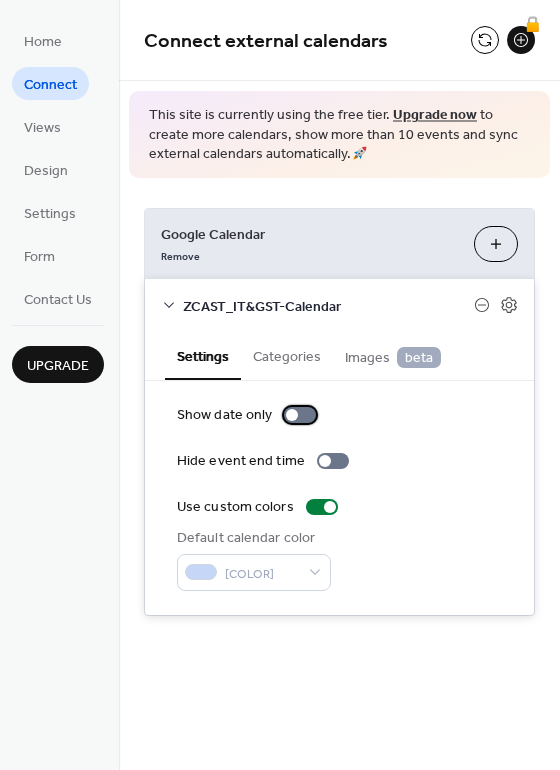 click at bounding box center [300, 415] 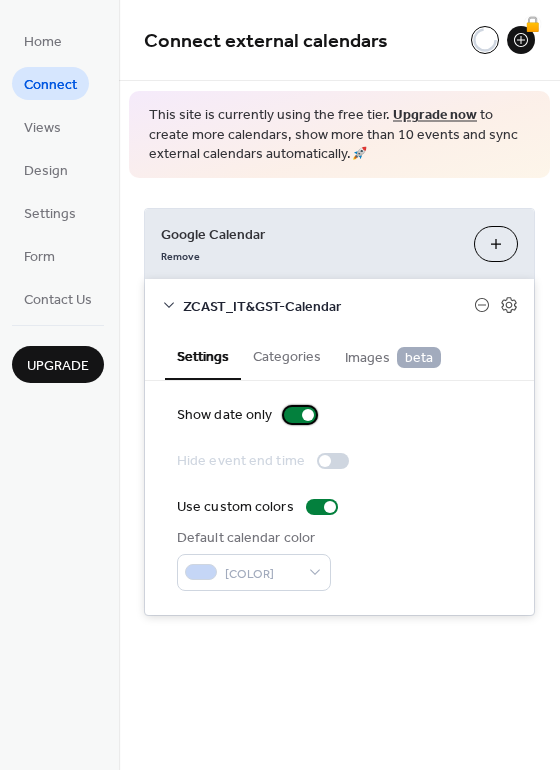 click at bounding box center (308, 415) 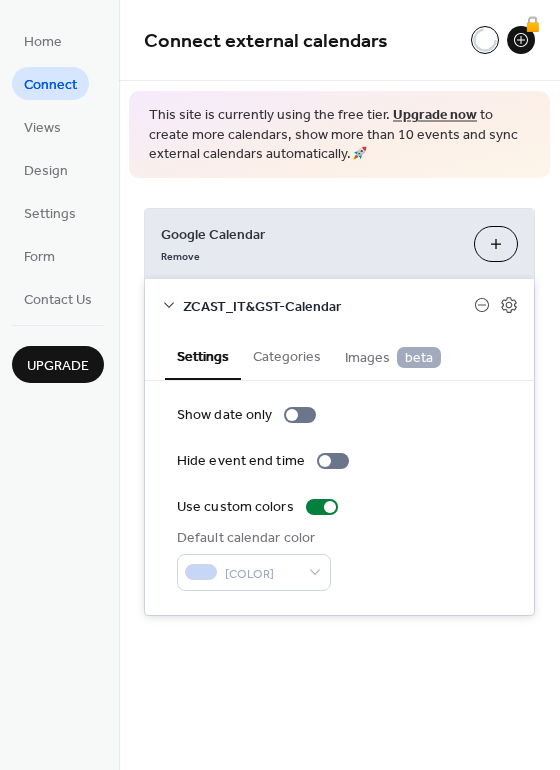 click on "Show date only Hide event end time Use custom colors Default calendar color [COLOR]" at bounding box center (339, 498) 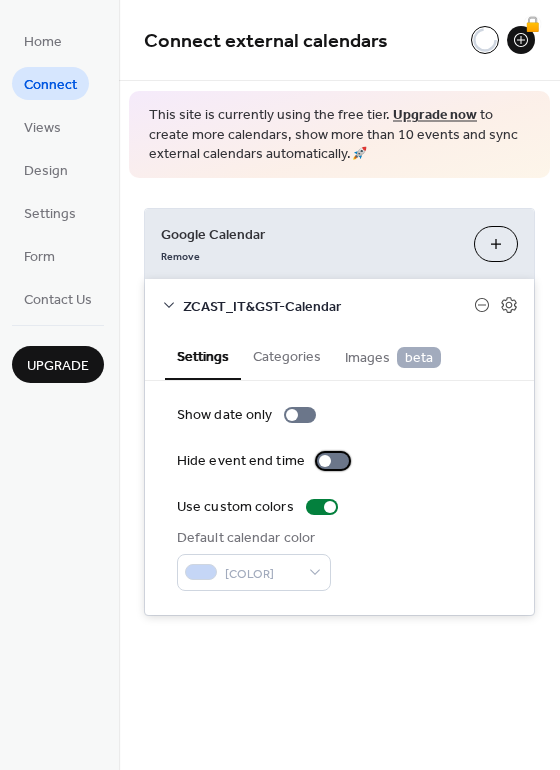 click at bounding box center (333, 461) 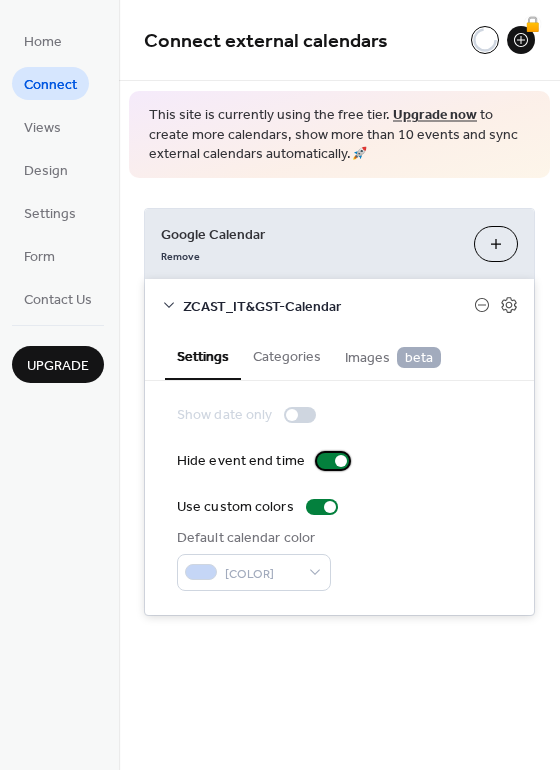 click at bounding box center (341, 461) 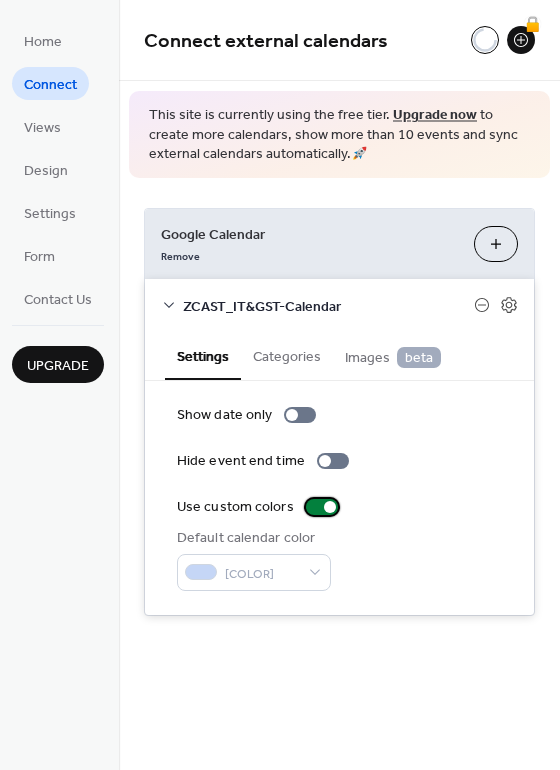 click at bounding box center (330, 507) 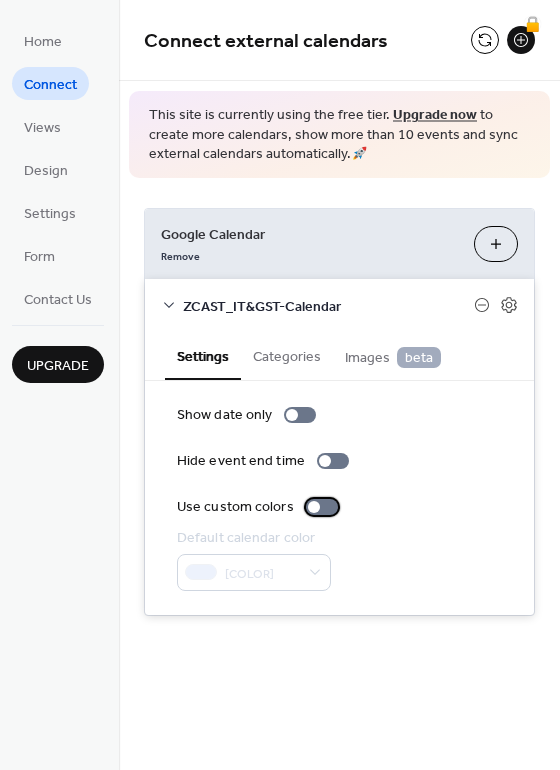 click at bounding box center (322, 507) 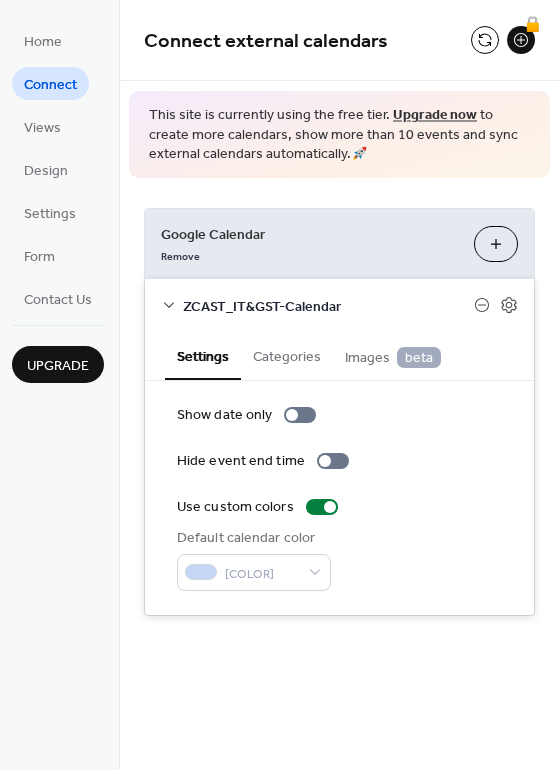 click on "Categories" at bounding box center [287, 355] 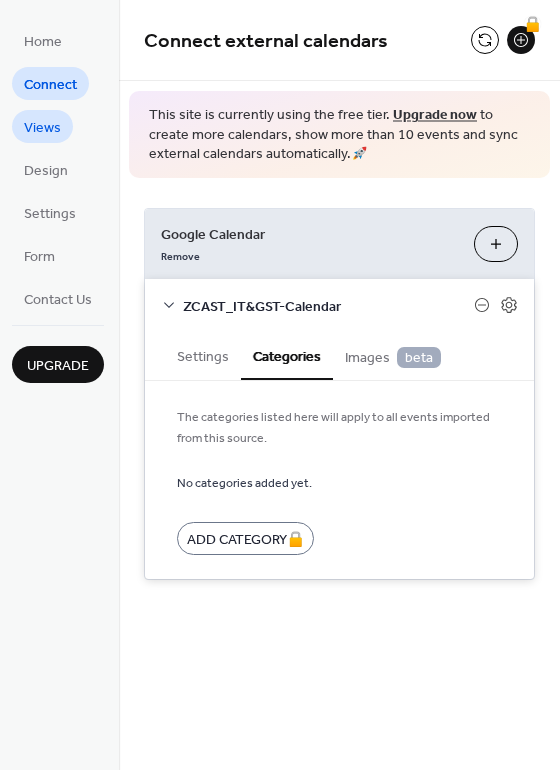 click on "Views" at bounding box center [42, 128] 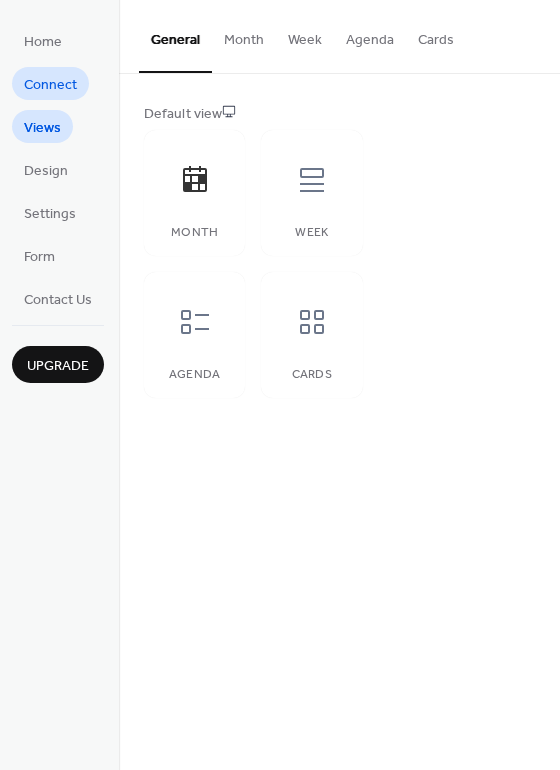 click on "Connect" at bounding box center [50, 85] 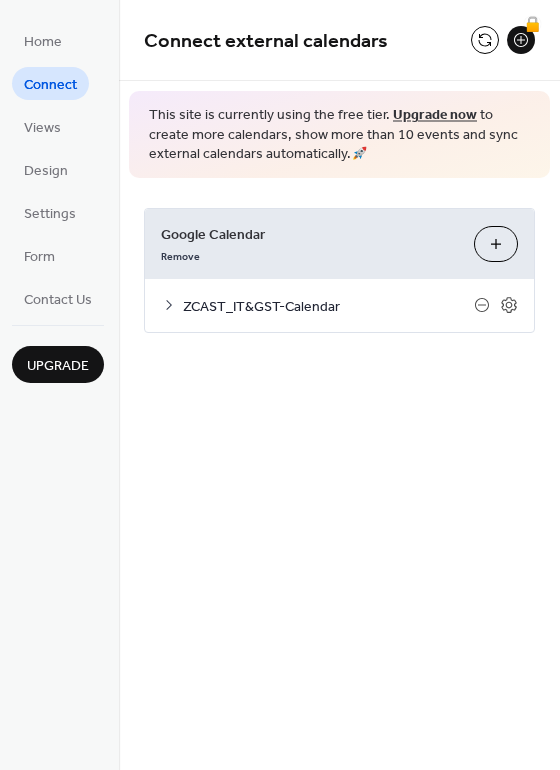 click 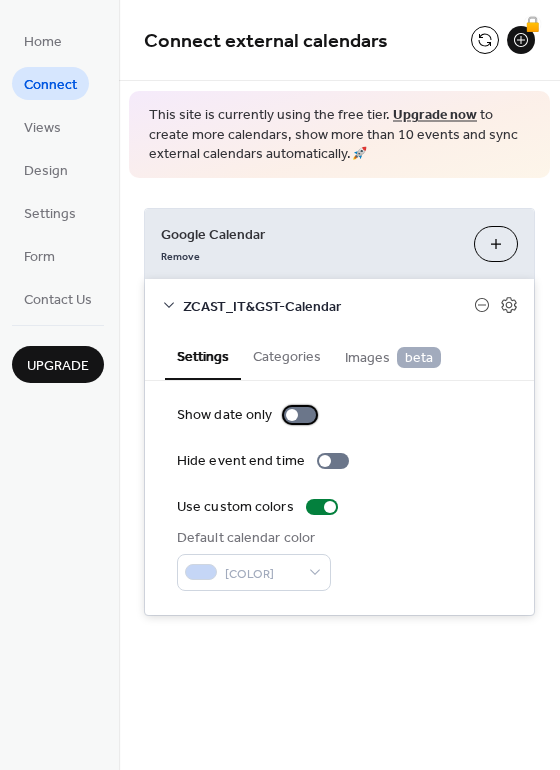 click at bounding box center (292, 415) 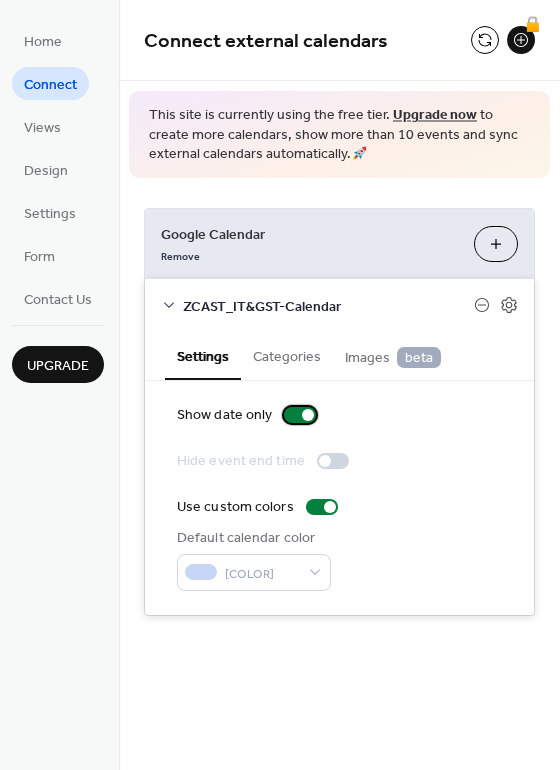 click at bounding box center [300, 415] 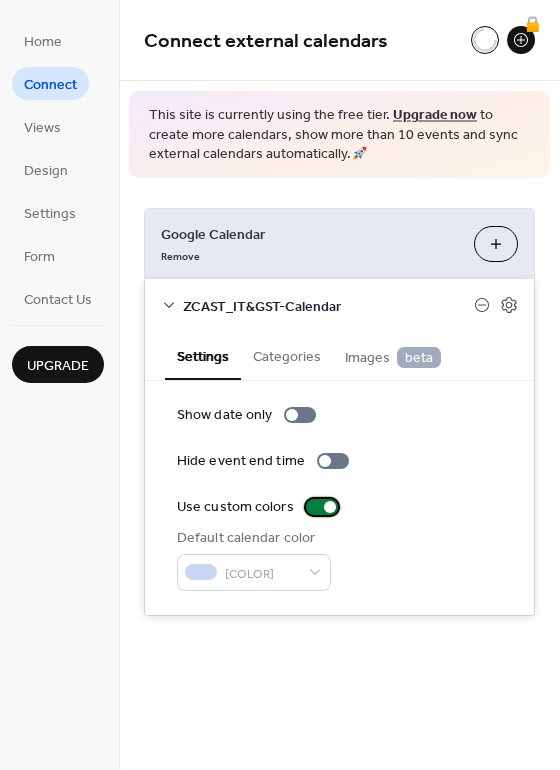 click at bounding box center [330, 507] 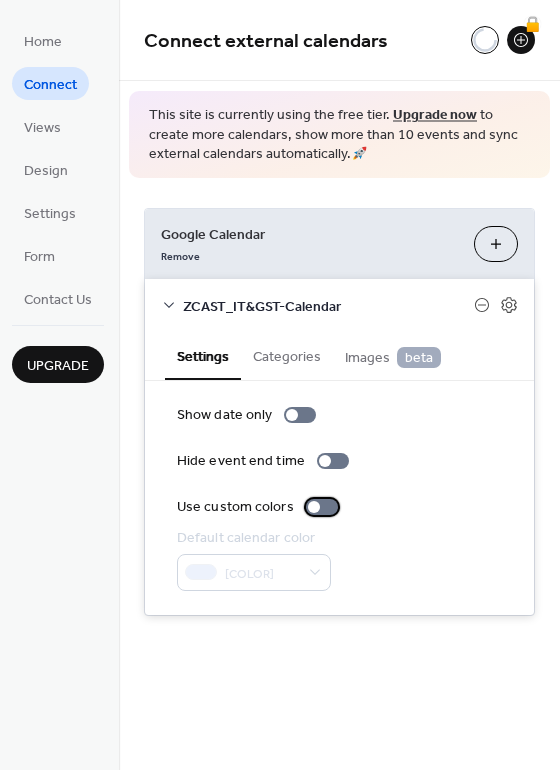 click at bounding box center [322, 507] 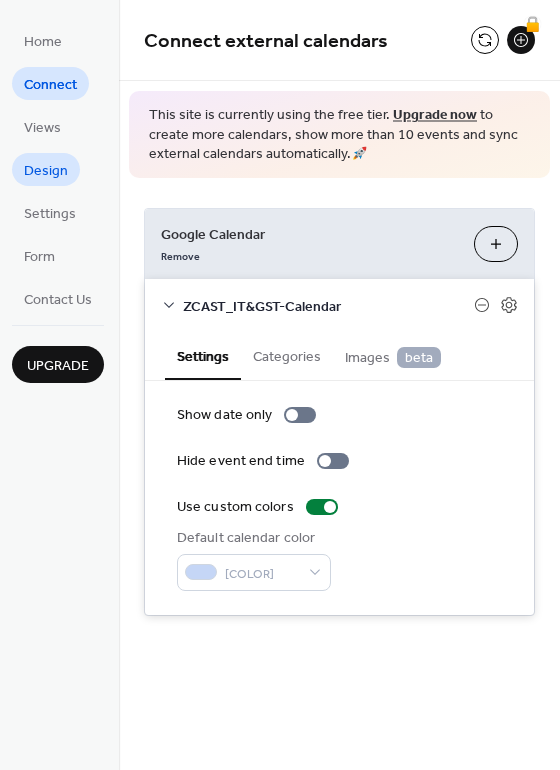 click on "Design" at bounding box center [46, 169] 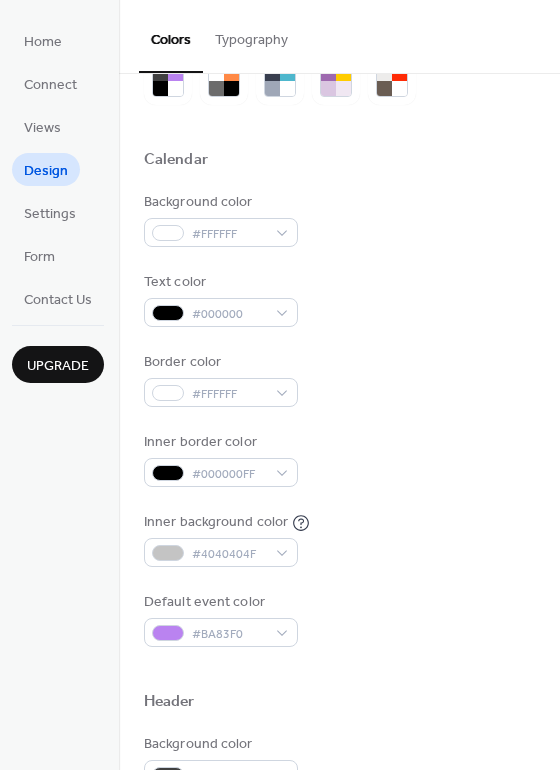 scroll, scrollTop: 0, scrollLeft: 0, axis: both 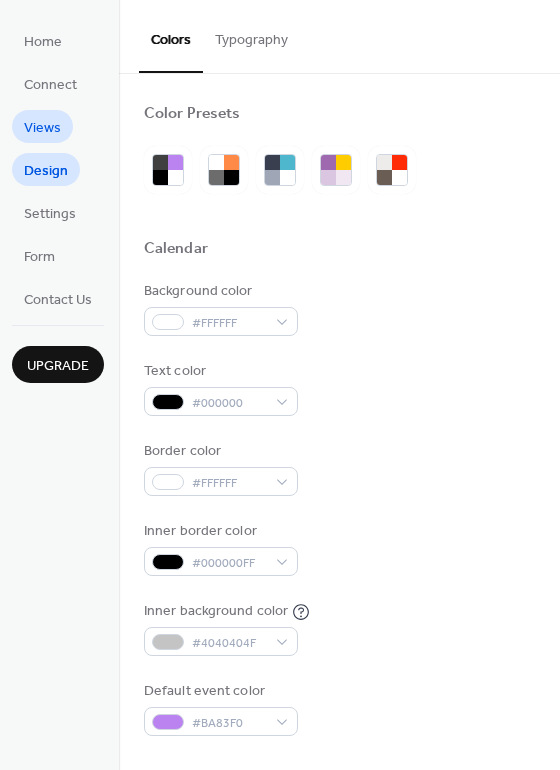click on "Views" at bounding box center (42, 128) 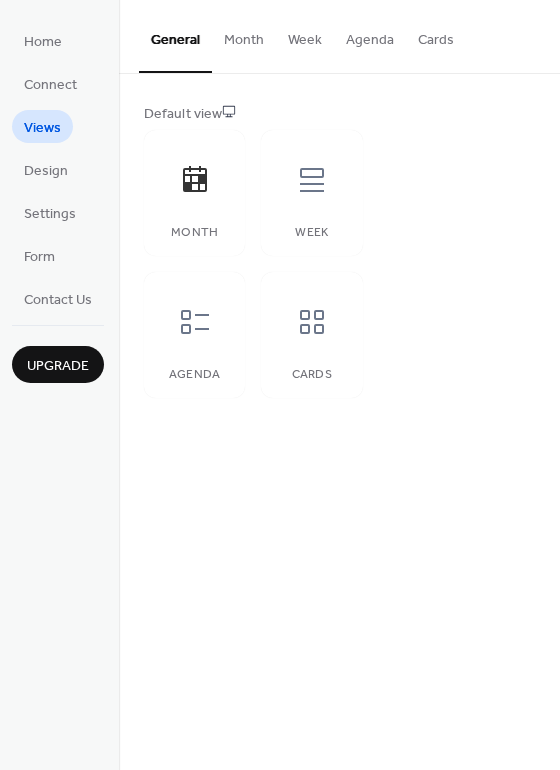 click on "Month" at bounding box center [244, 35] 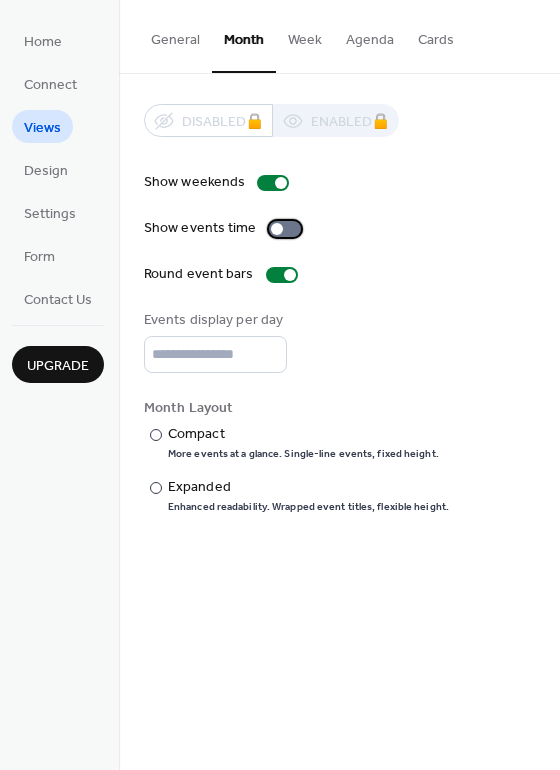 click at bounding box center (285, 229) 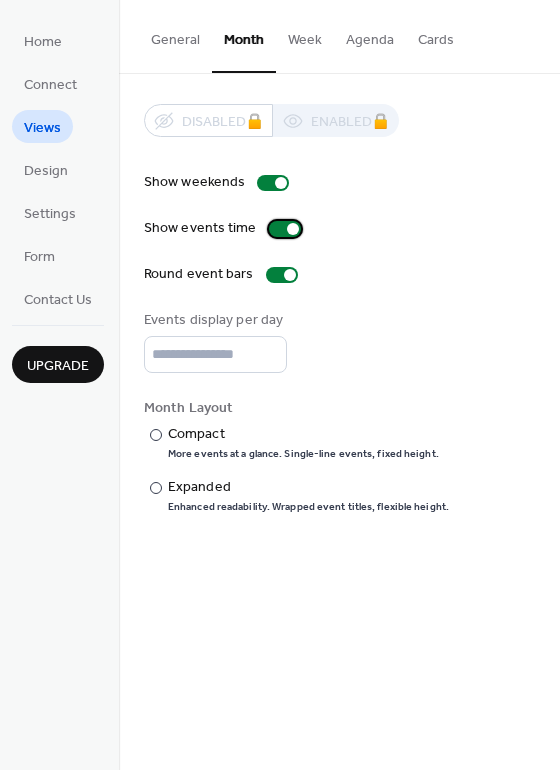 click at bounding box center [285, 229] 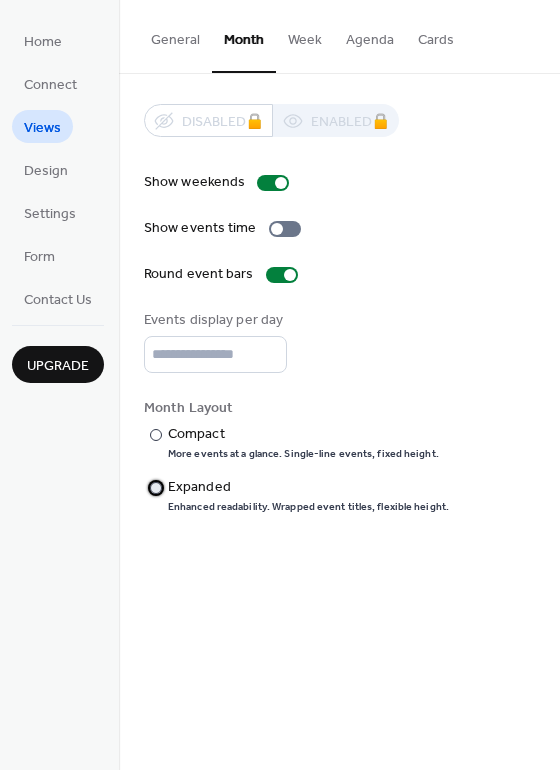 click on "Expanded" at bounding box center [306, 487] 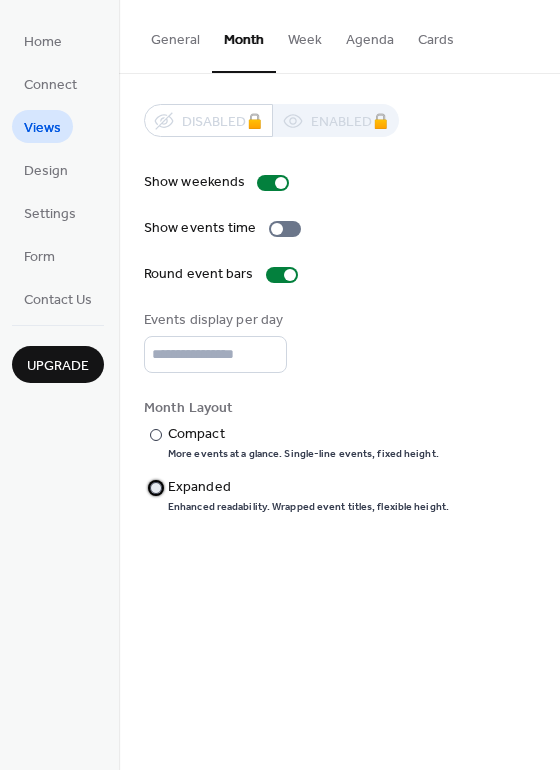 click on "Expanded" at bounding box center [306, 487] 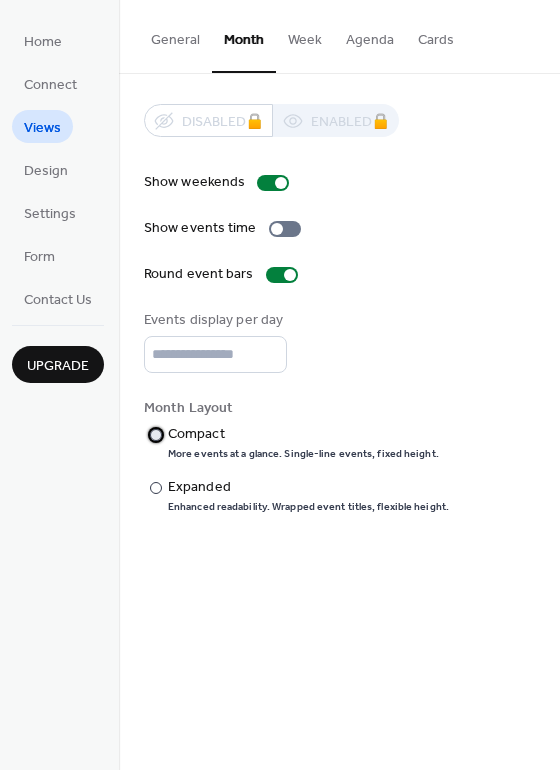 click at bounding box center [156, 435] 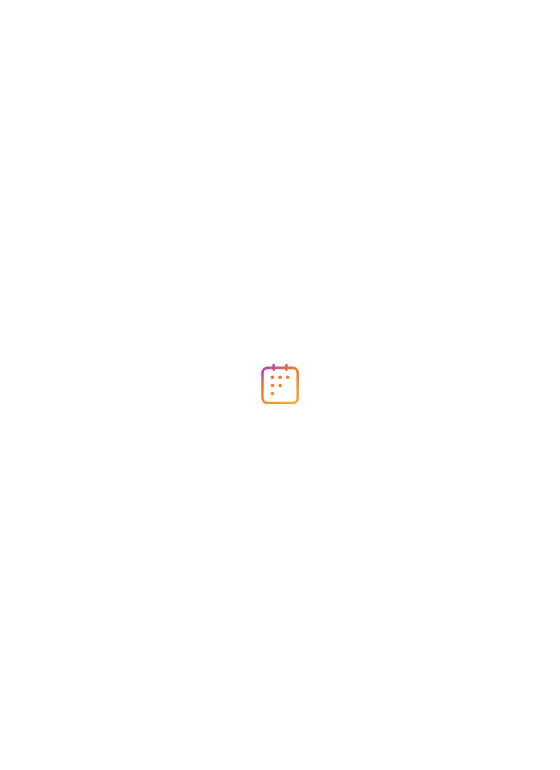 scroll, scrollTop: 0, scrollLeft: 0, axis: both 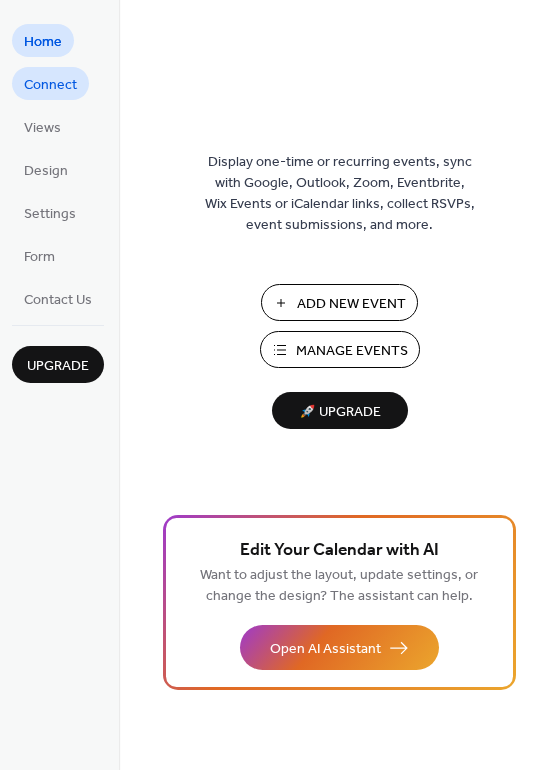 click on "Connect" at bounding box center [50, 85] 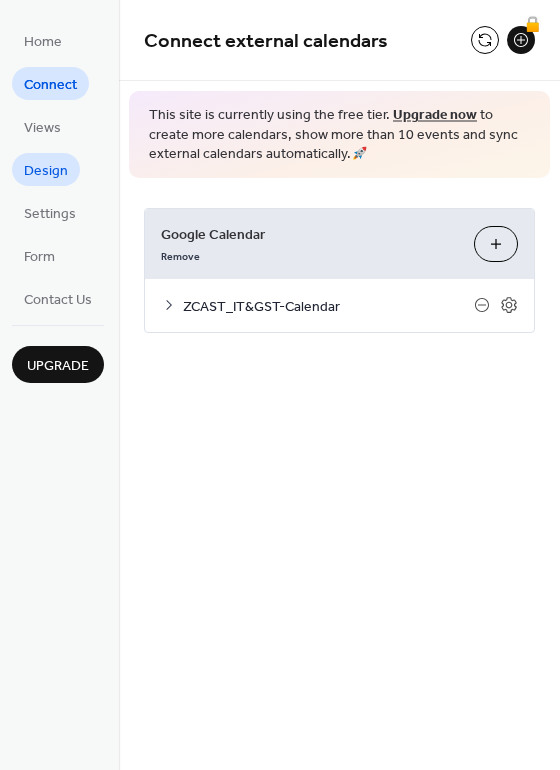 click on "Design" at bounding box center [46, 171] 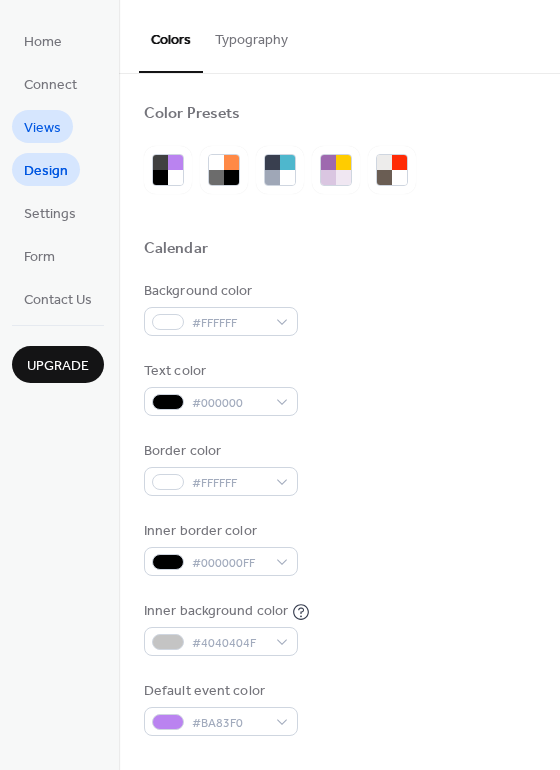 click on "Views" at bounding box center (42, 128) 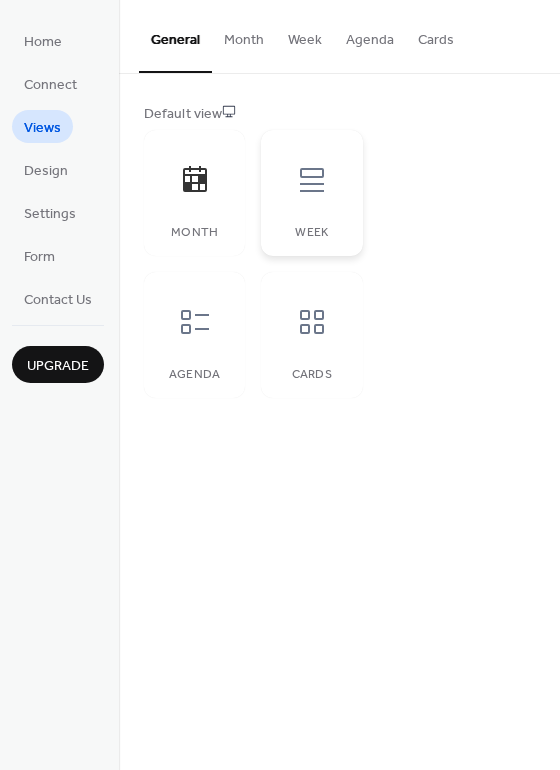 click on "Week" at bounding box center [311, 193] 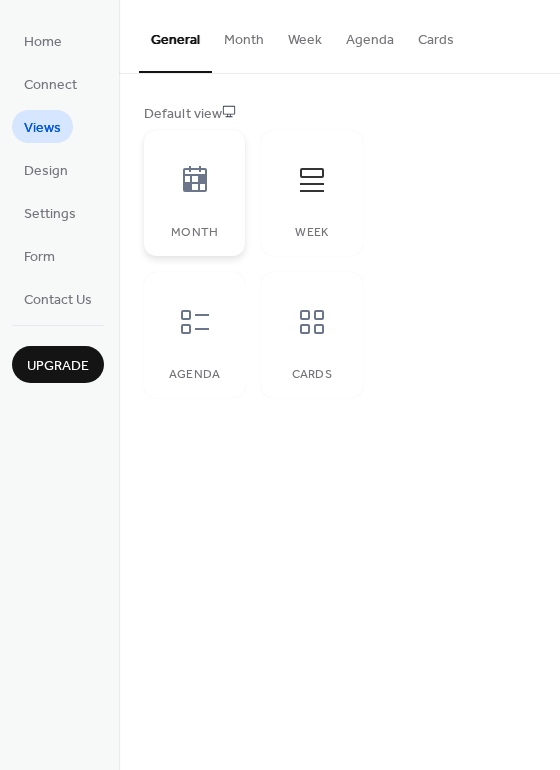 click at bounding box center (195, 180) 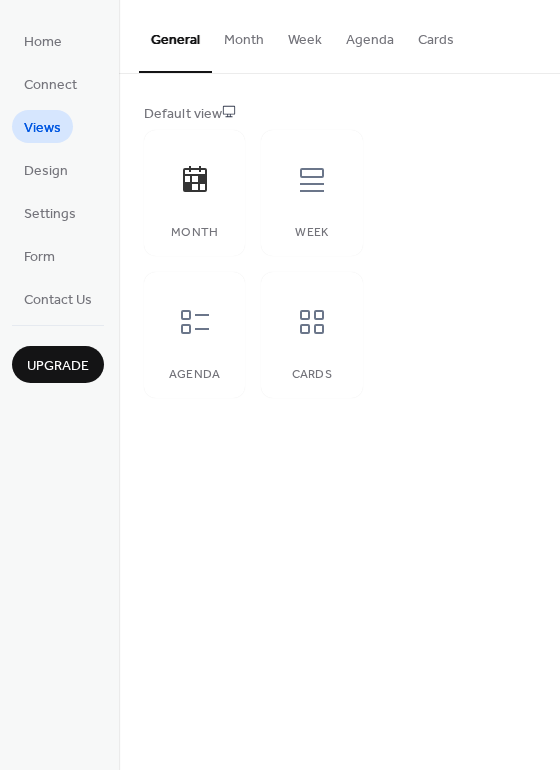 click on "Week" at bounding box center [305, 35] 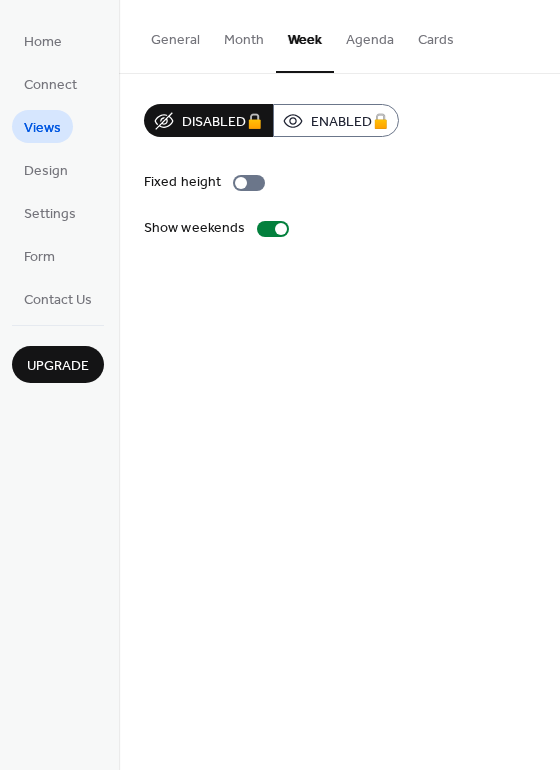 click on "Agenda" at bounding box center [370, 35] 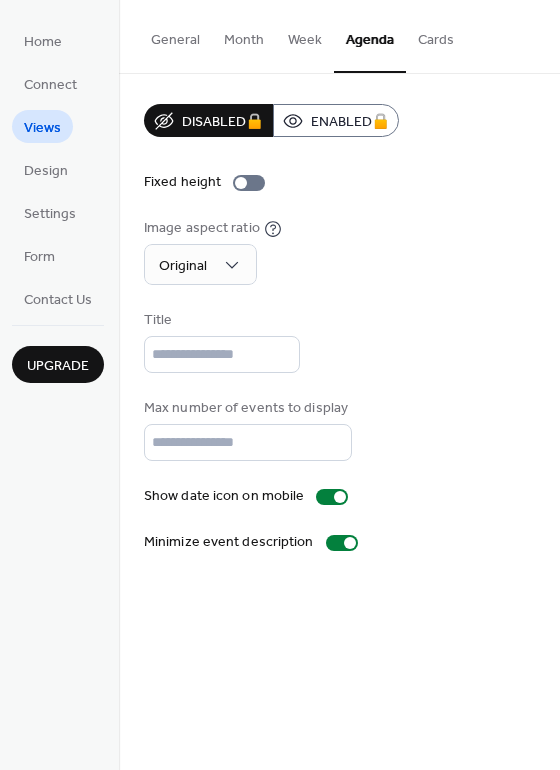 click on "Week" at bounding box center [305, 35] 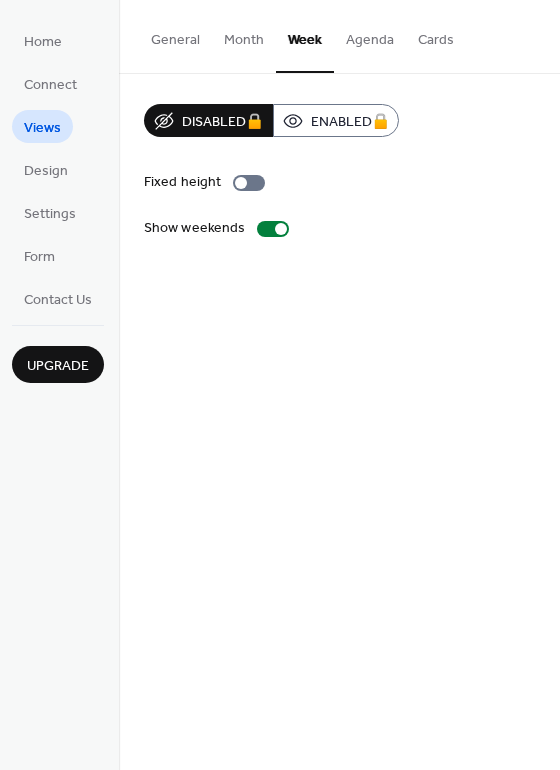 click on "Month" at bounding box center [244, 35] 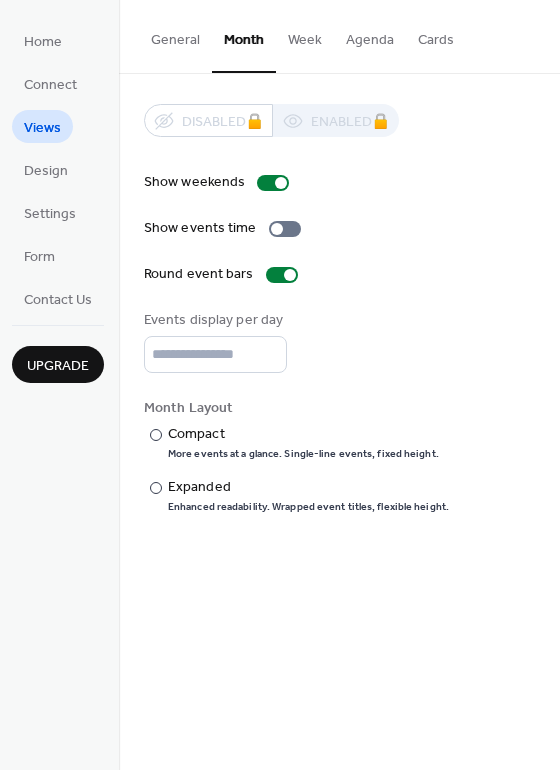 click on "General" at bounding box center (175, 35) 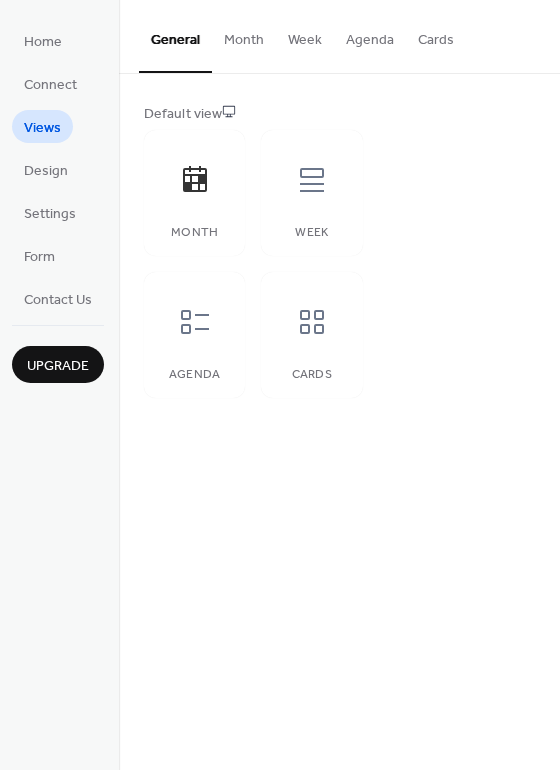 click on "Week" at bounding box center (305, 35) 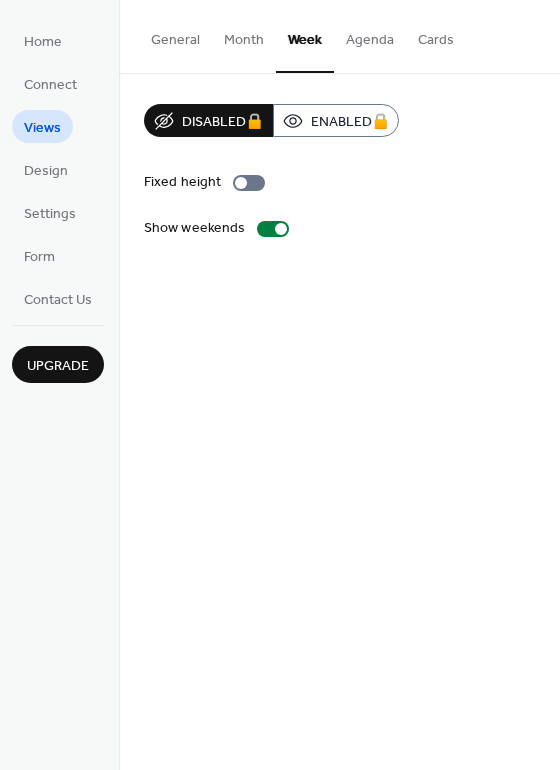 click on "Month" at bounding box center (244, 35) 